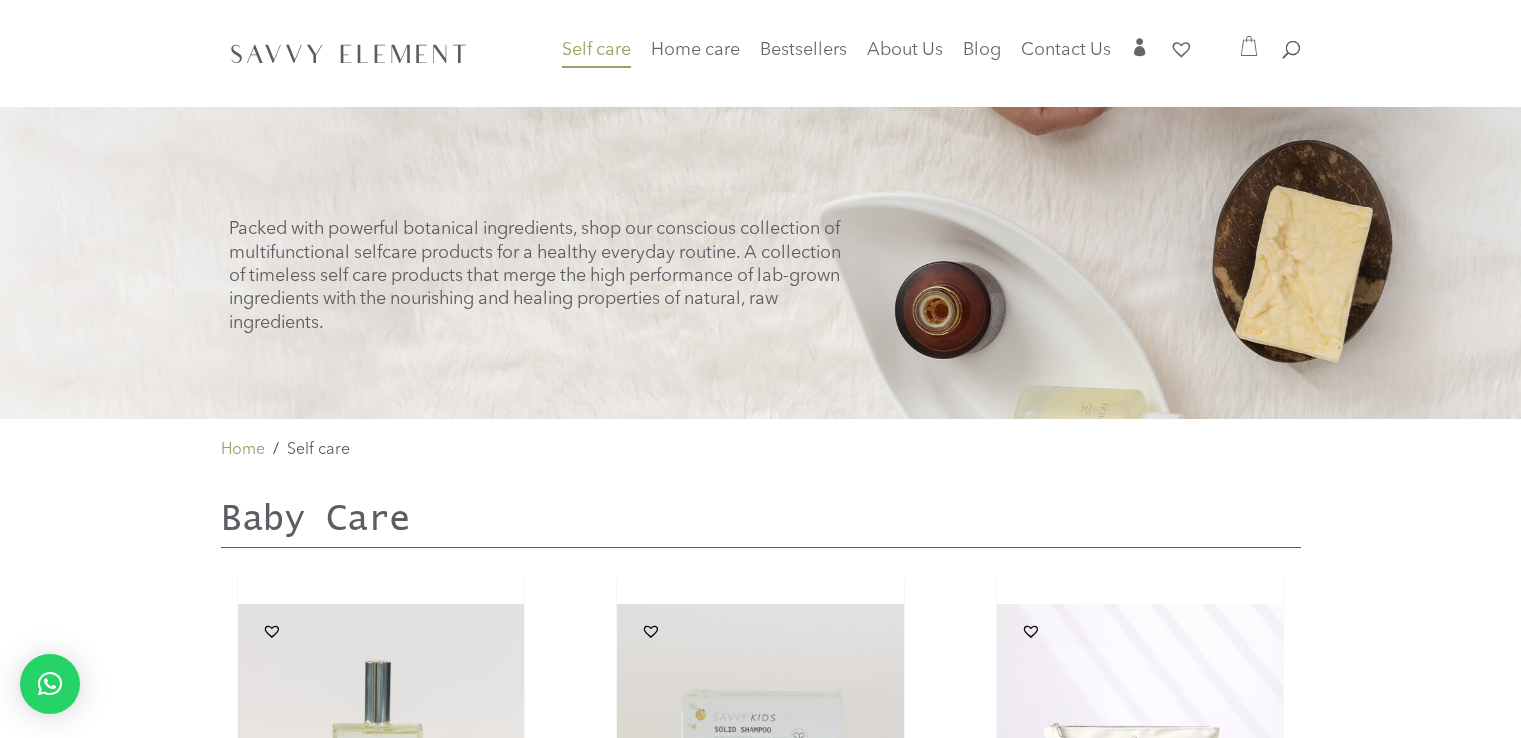 scroll, scrollTop: 0, scrollLeft: 0, axis: both 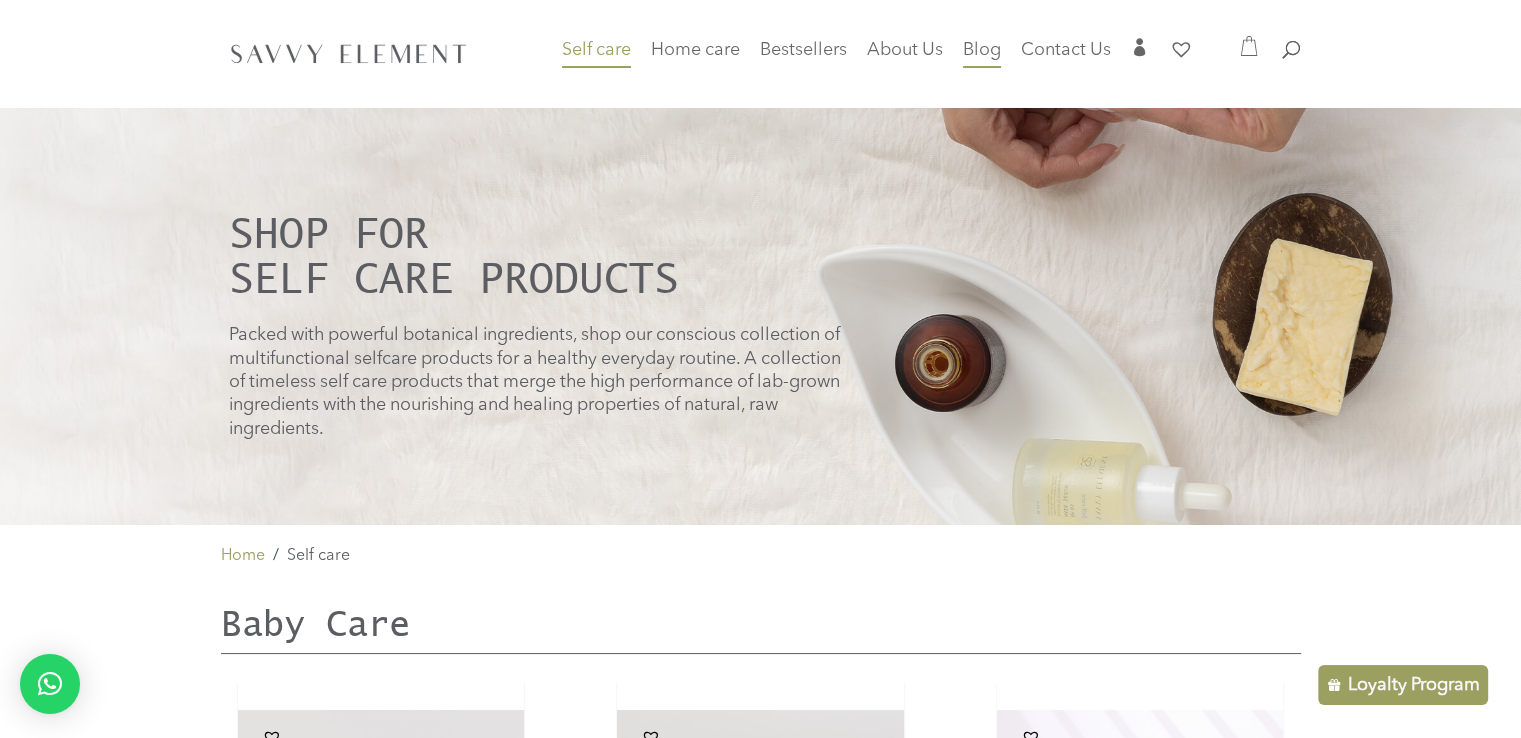 click on "Blog" at bounding box center (982, 50) 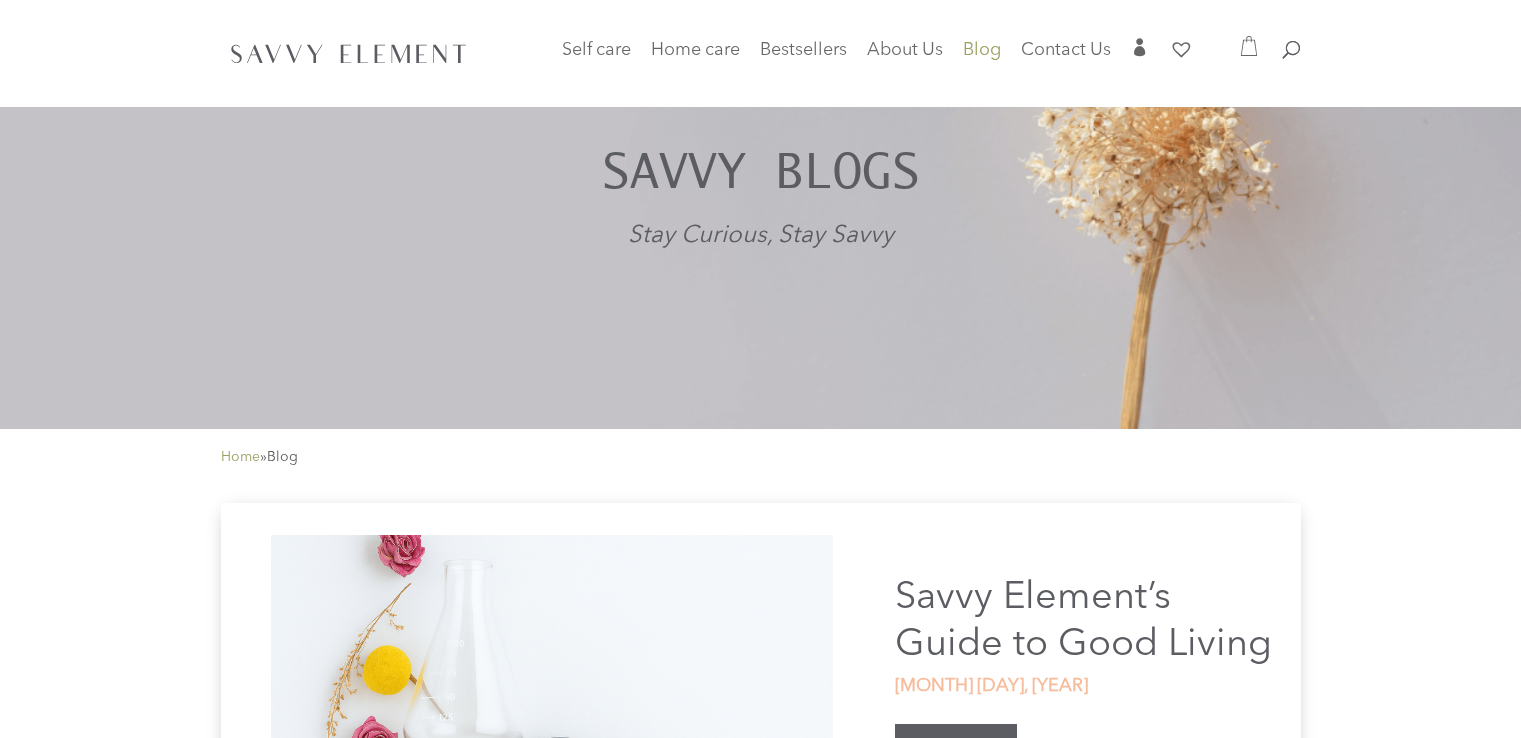 scroll, scrollTop: 0, scrollLeft: 0, axis: both 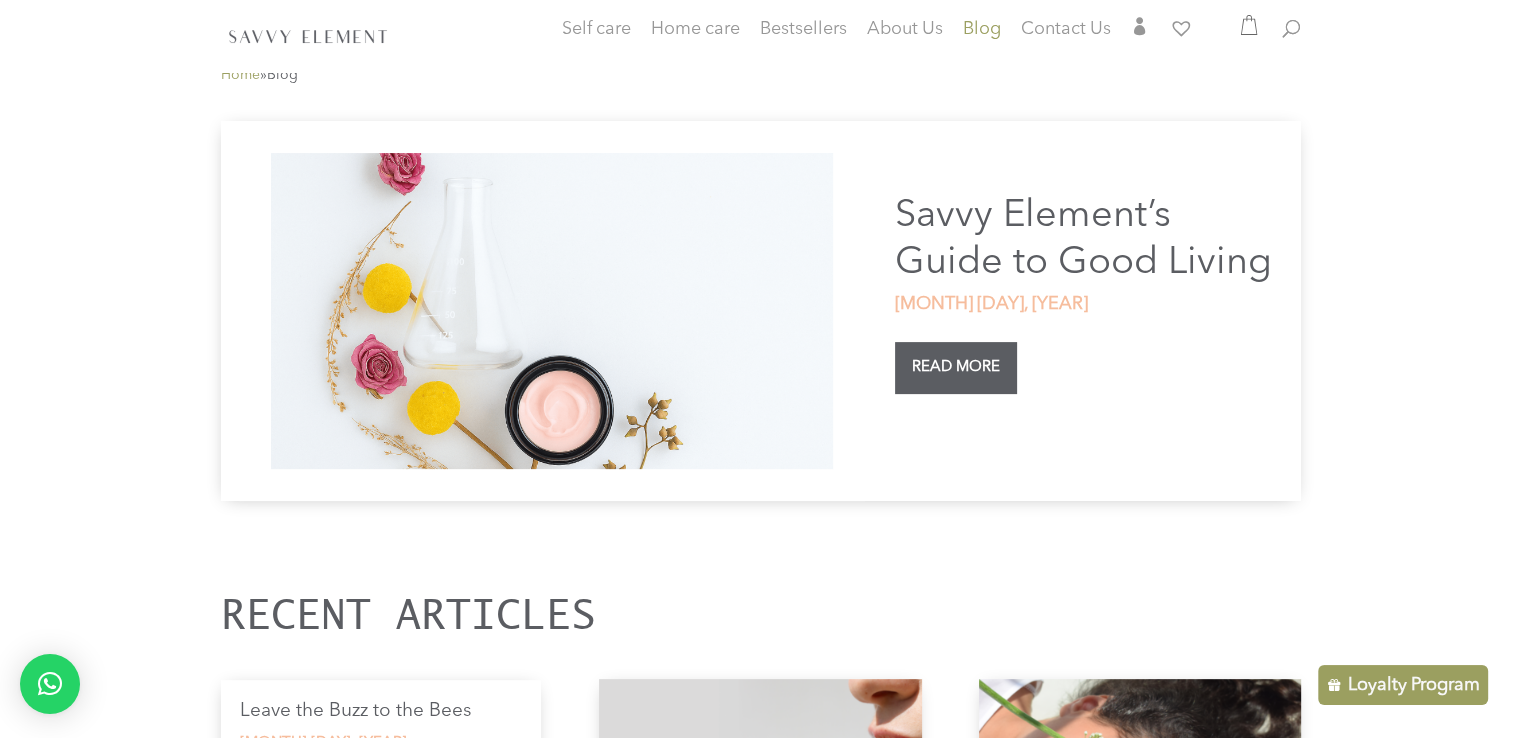 click on "read more" at bounding box center [956, 368] 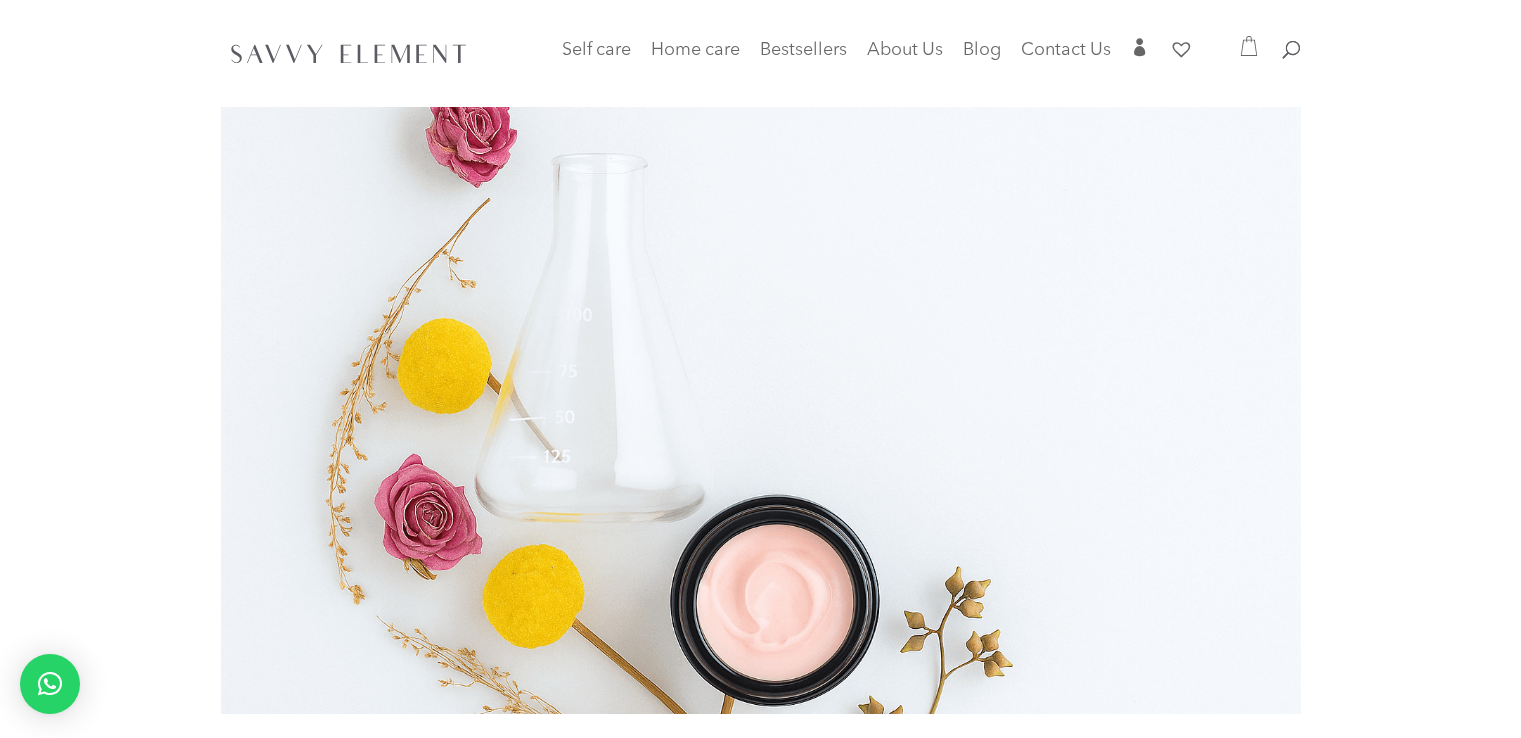 scroll, scrollTop: 0, scrollLeft: 0, axis: both 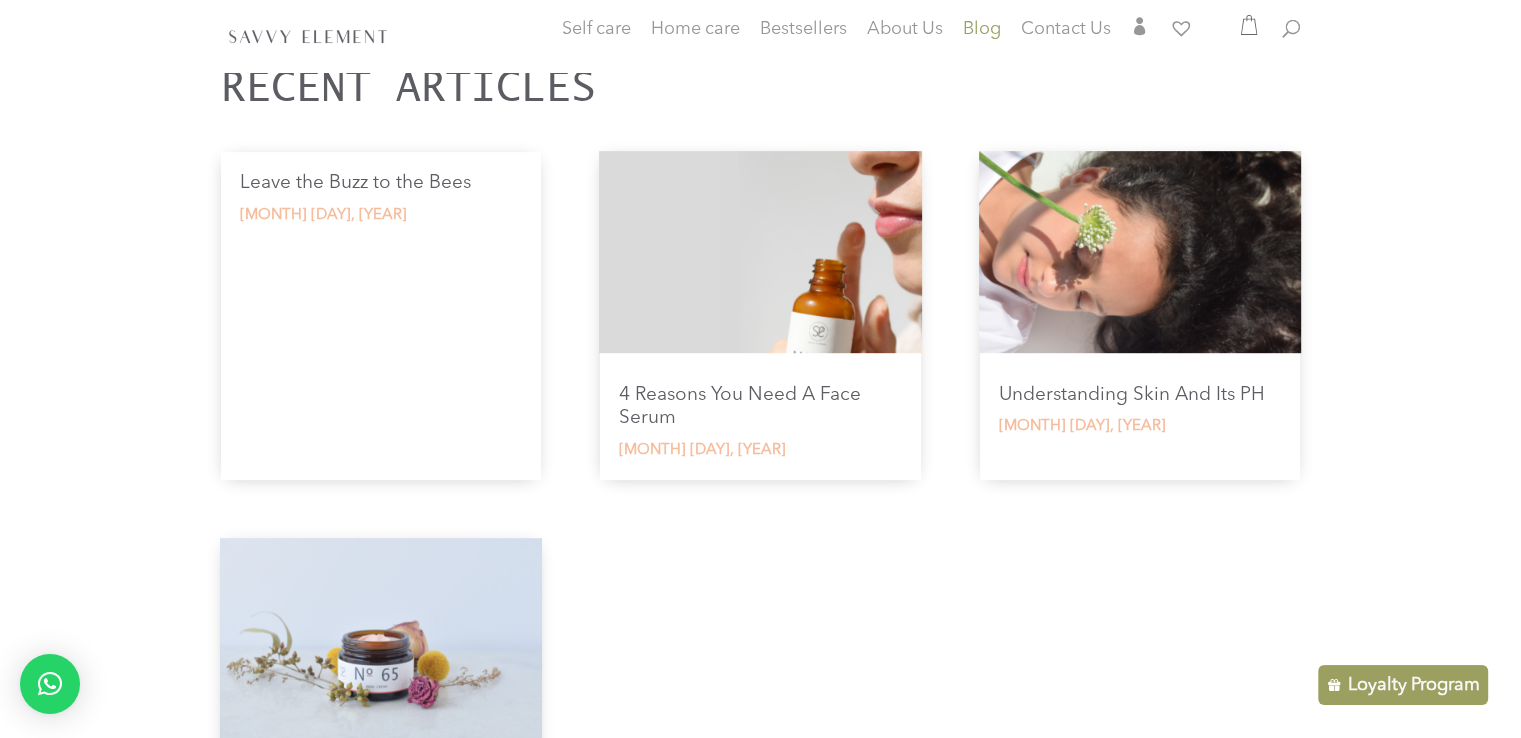 click on "[MONTH] [DAY], [YEAR] A Guide to Spotting Greenwashing in the Wild With our greenest smiles, we welcome you once more to Savvy Element’s Monthly Newsletter Savvy Element’s Guide to Good Living! This issue targets the increasing eco- buzzwords that are circulating in the home and self-care..." at bounding box center (381, 316) 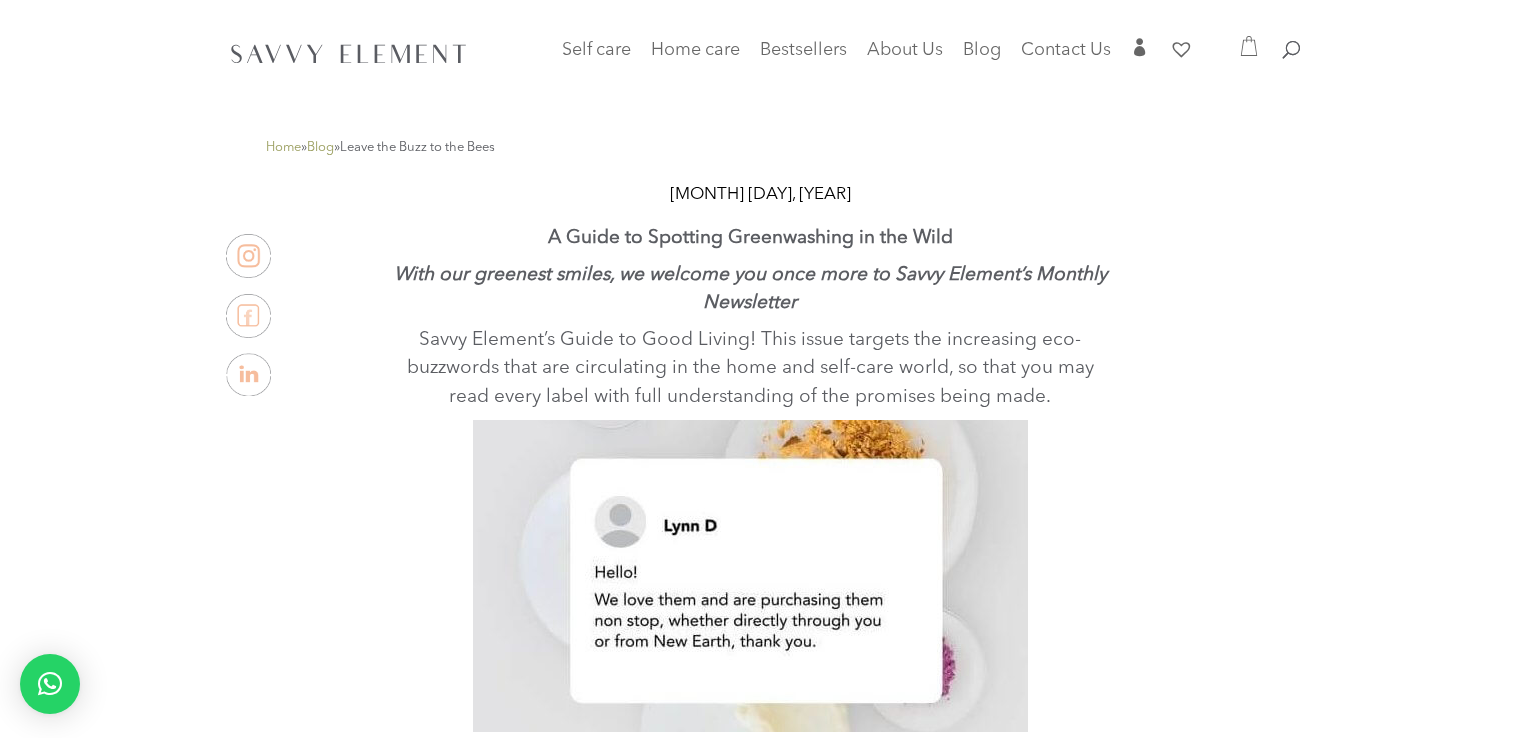 scroll, scrollTop: 0, scrollLeft: 0, axis: both 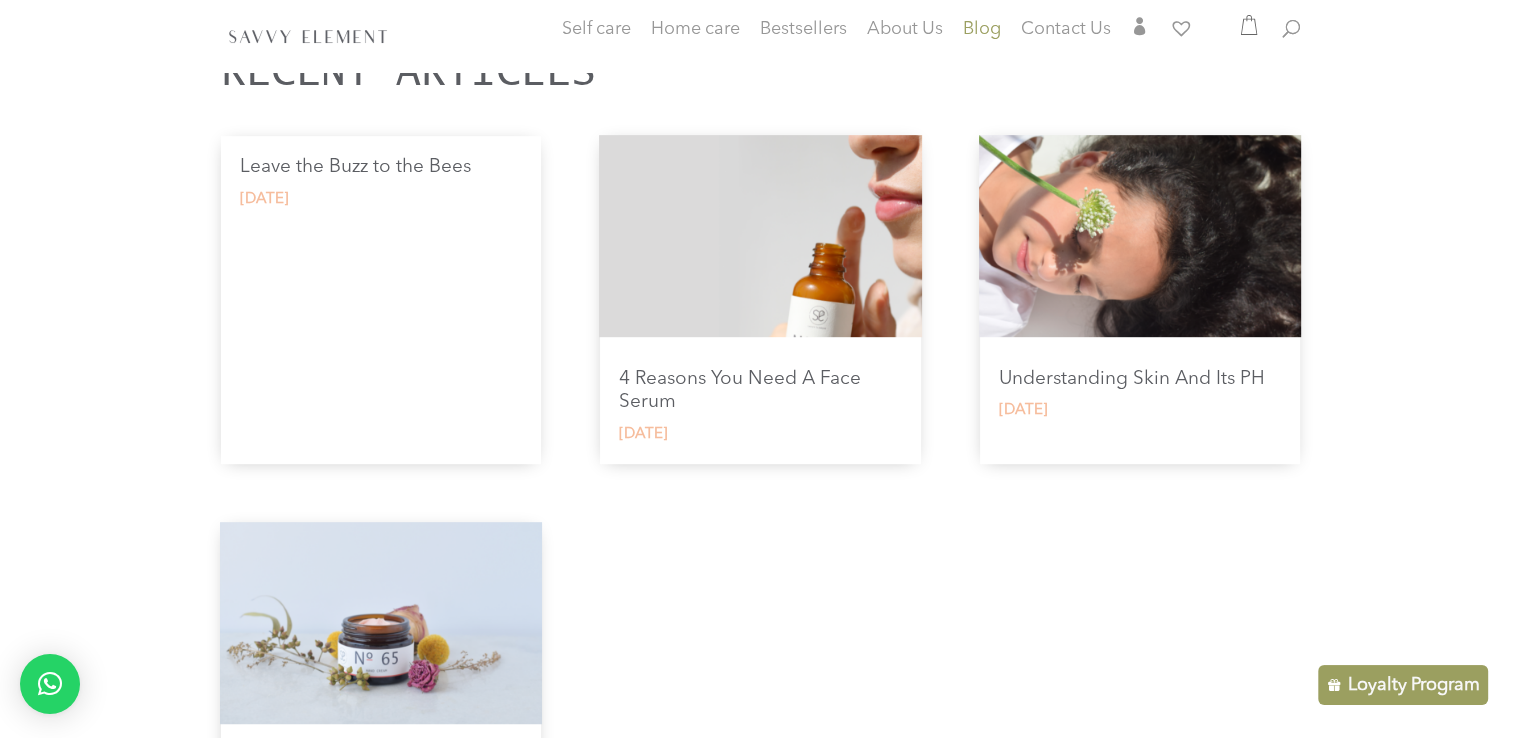 click on "Leave the Buzz to the Bees" at bounding box center [355, 167] 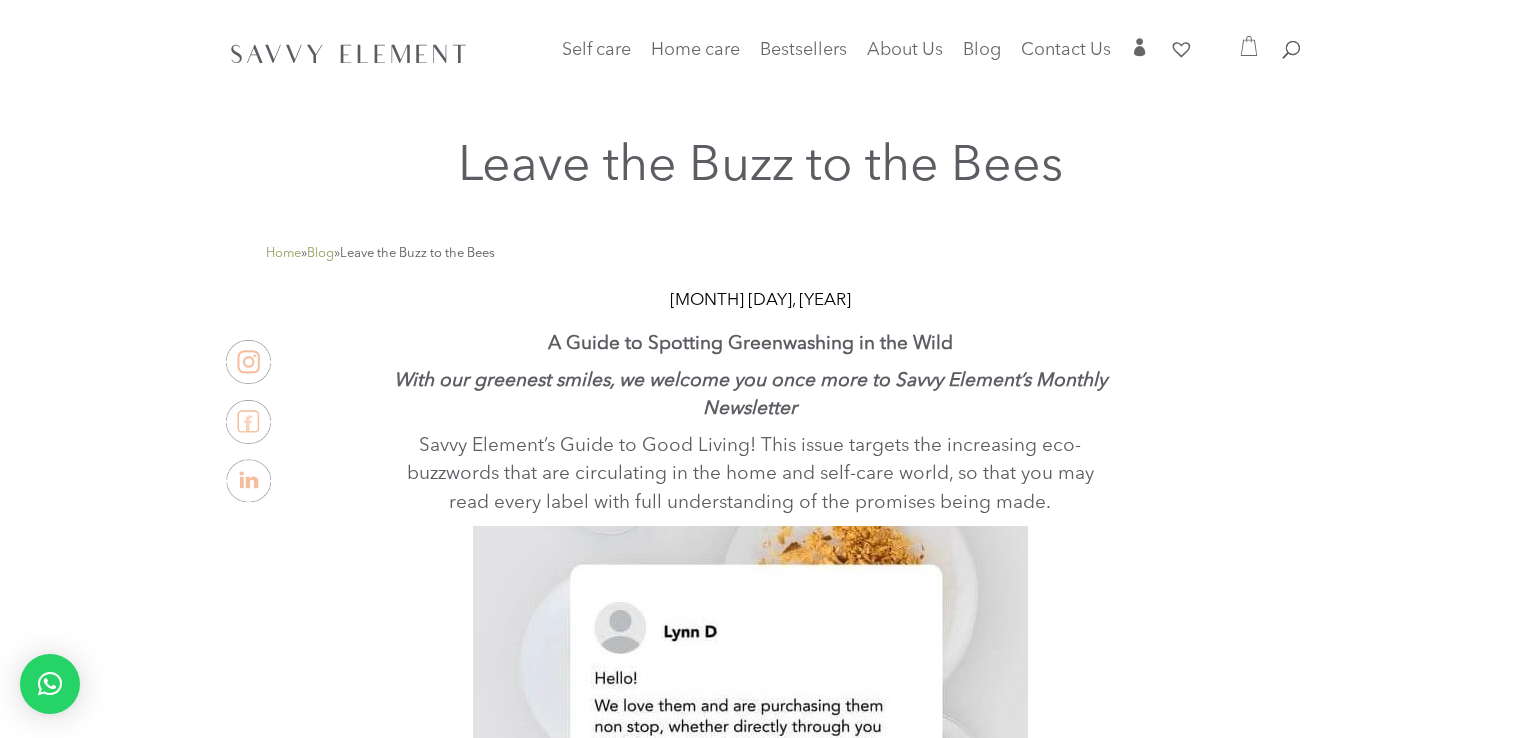 scroll, scrollTop: 0, scrollLeft: 0, axis: both 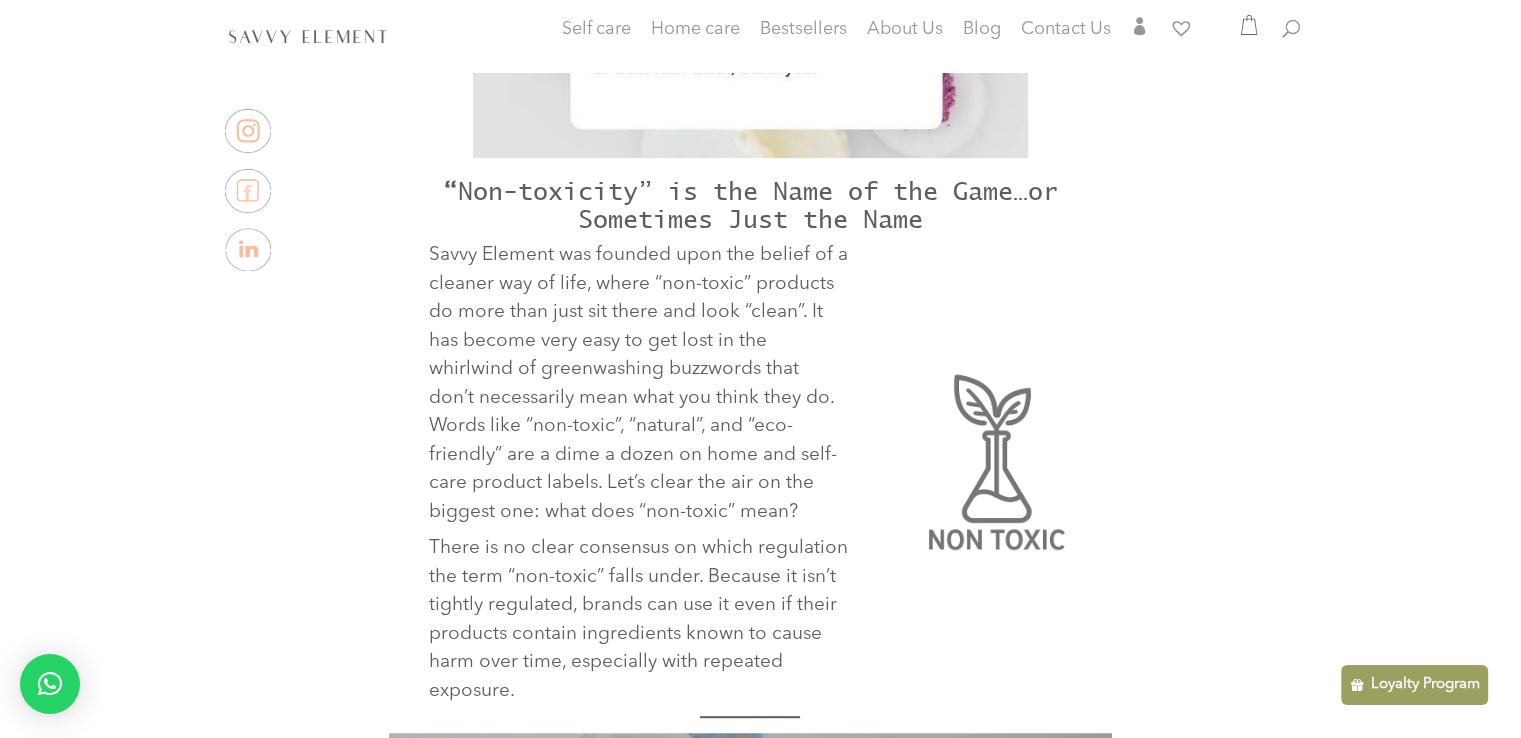 click on "Savvy Element was founded upon the belief of a cleaner way of life, where “non-toxic” products do more than just sit there and look “clean”. It has become very easy to get lost in the whirlwind of greenwashing buzzwords that don’t necessarily mean what you think they do. Words like “non-toxic”, “natural”, and “eco-friendly” are a dime a dozen on home and self-care product labels. Let’s clear the air on the biggest one: what does “non-toxic” mean?" at bounding box center [638, 388] 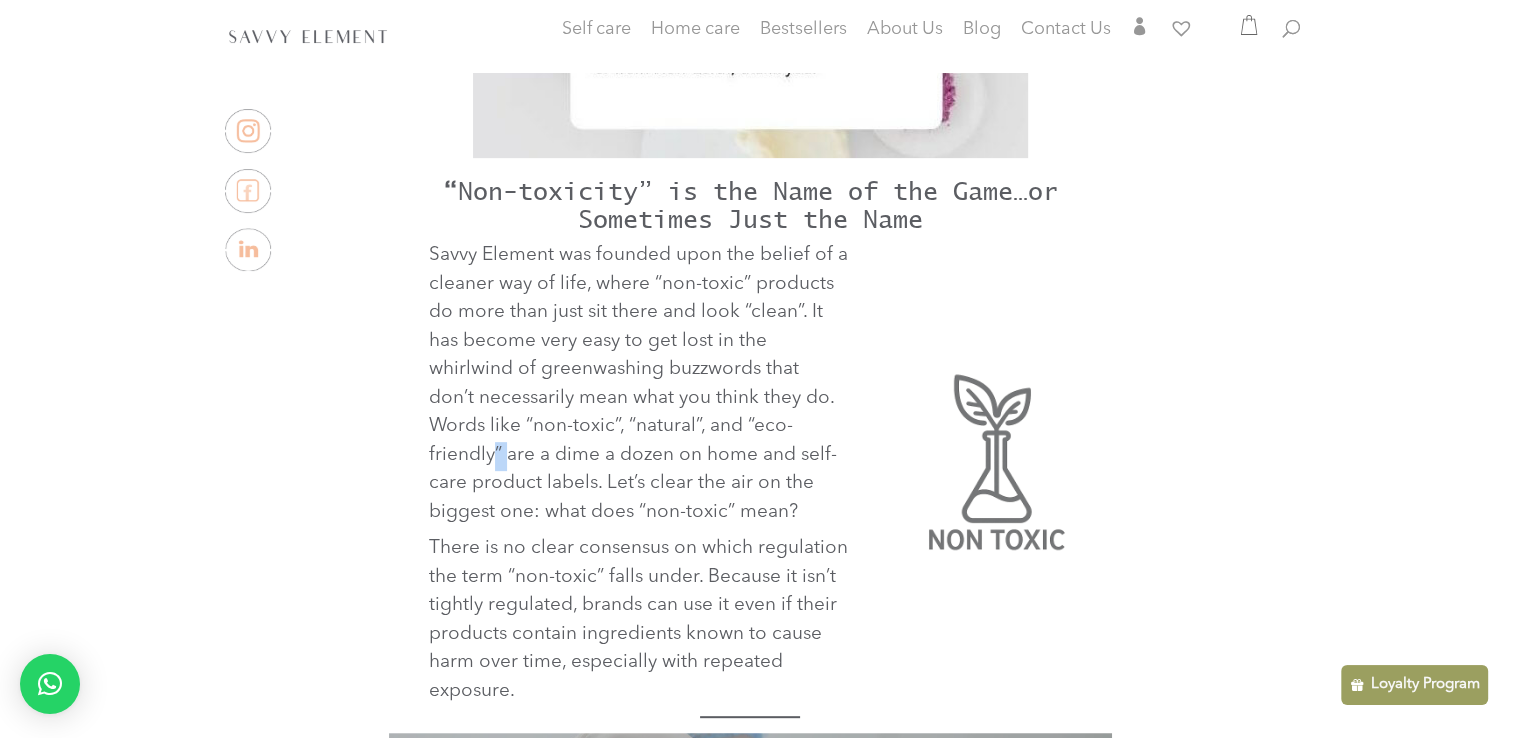 scroll, scrollTop: 673, scrollLeft: 0, axis: vertical 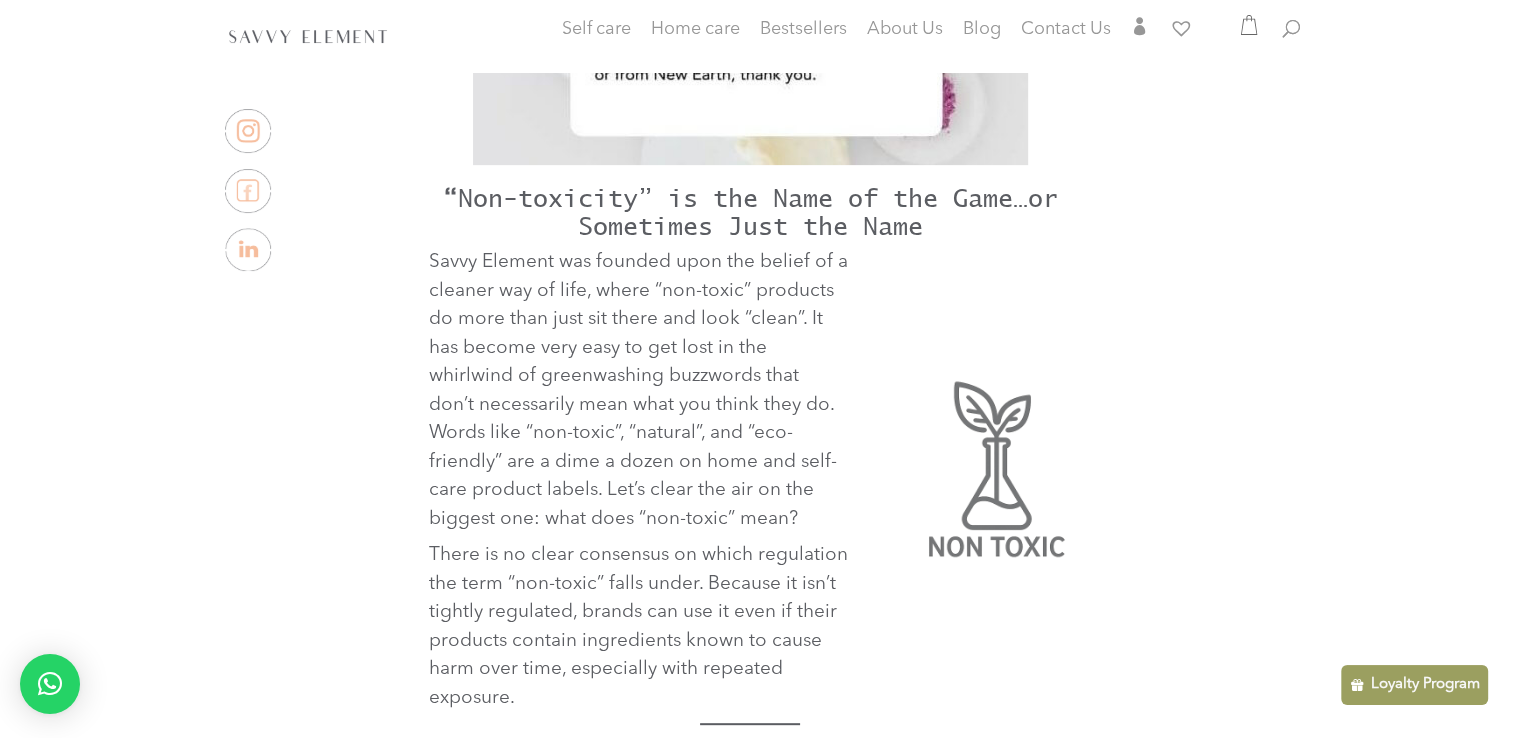 click on "Savvy Element was founded upon the belief of a cleaner way of life, where “non-toxic” products do more than just sit there and look “clean”. It has become very easy to get lost in the whirlwind of greenwashing buzzwords that don’t necessarily mean what you think they do. Words like “non-toxic”, “natural”, and “eco-friendly” are a dime a dozen on home and self-care product labels. Let’s clear the air on the biggest one: what does “non-toxic” mean?" at bounding box center (638, 395) 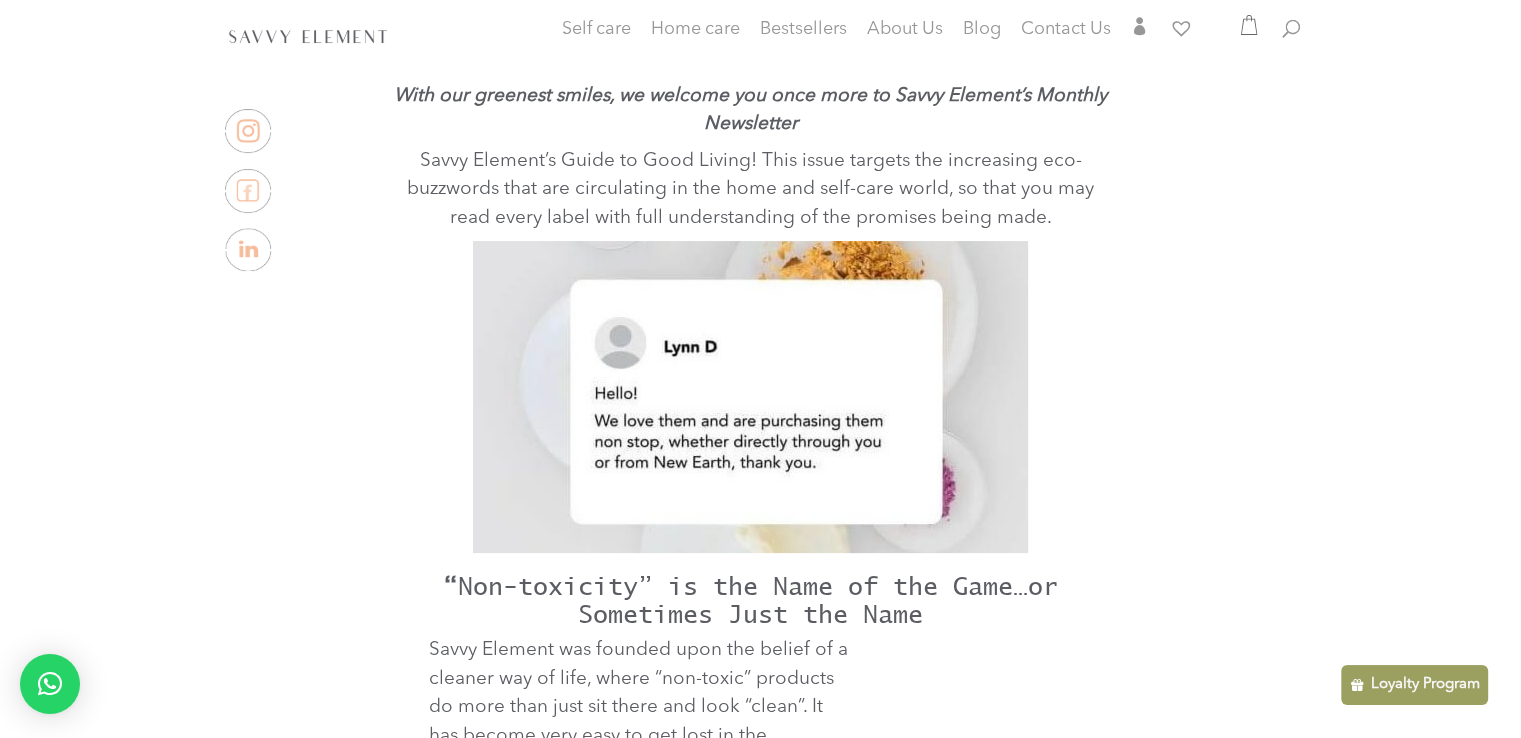 scroll, scrollTop: 0, scrollLeft: 0, axis: both 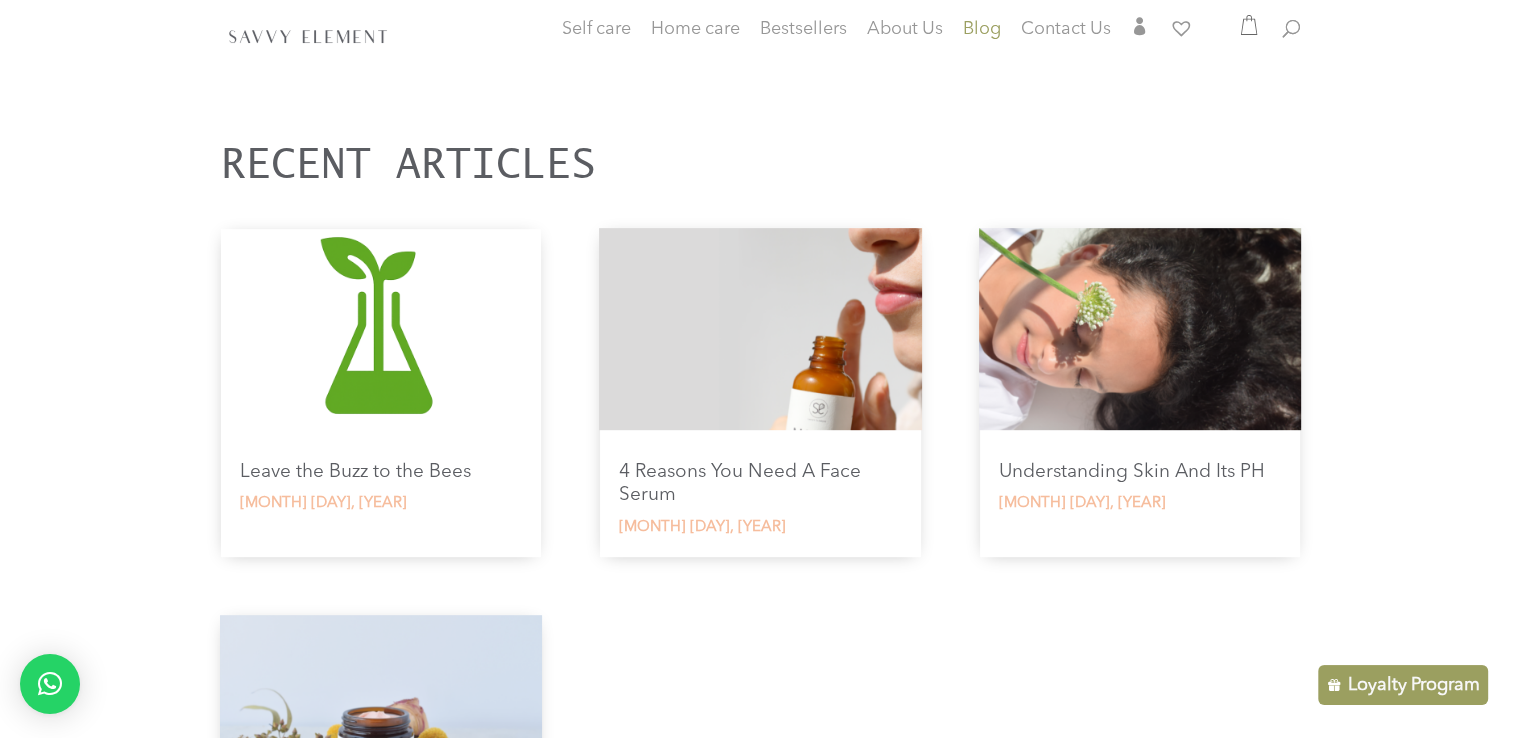 click at bounding box center [381, 328] 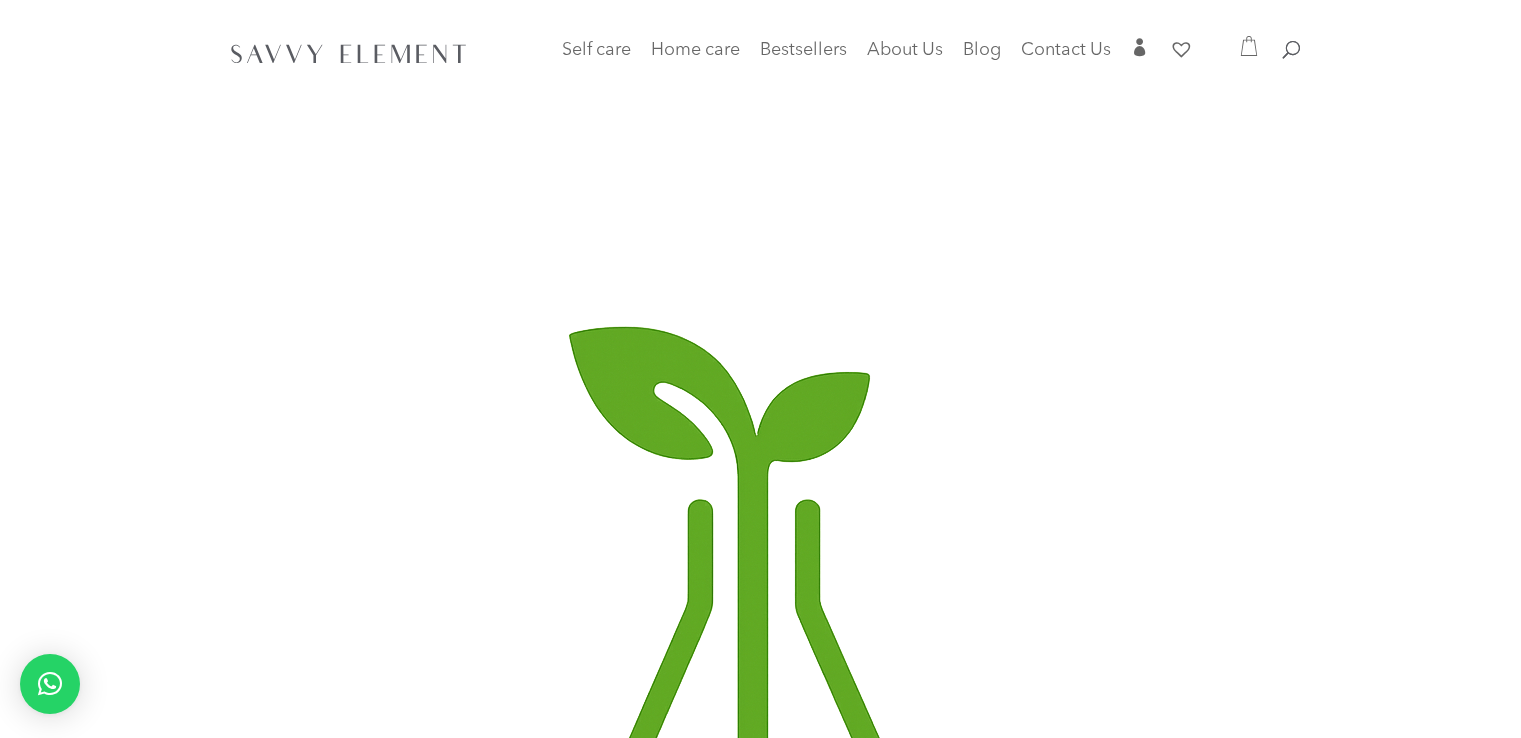 scroll, scrollTop: 0, scrollLeft: 0, axis: both 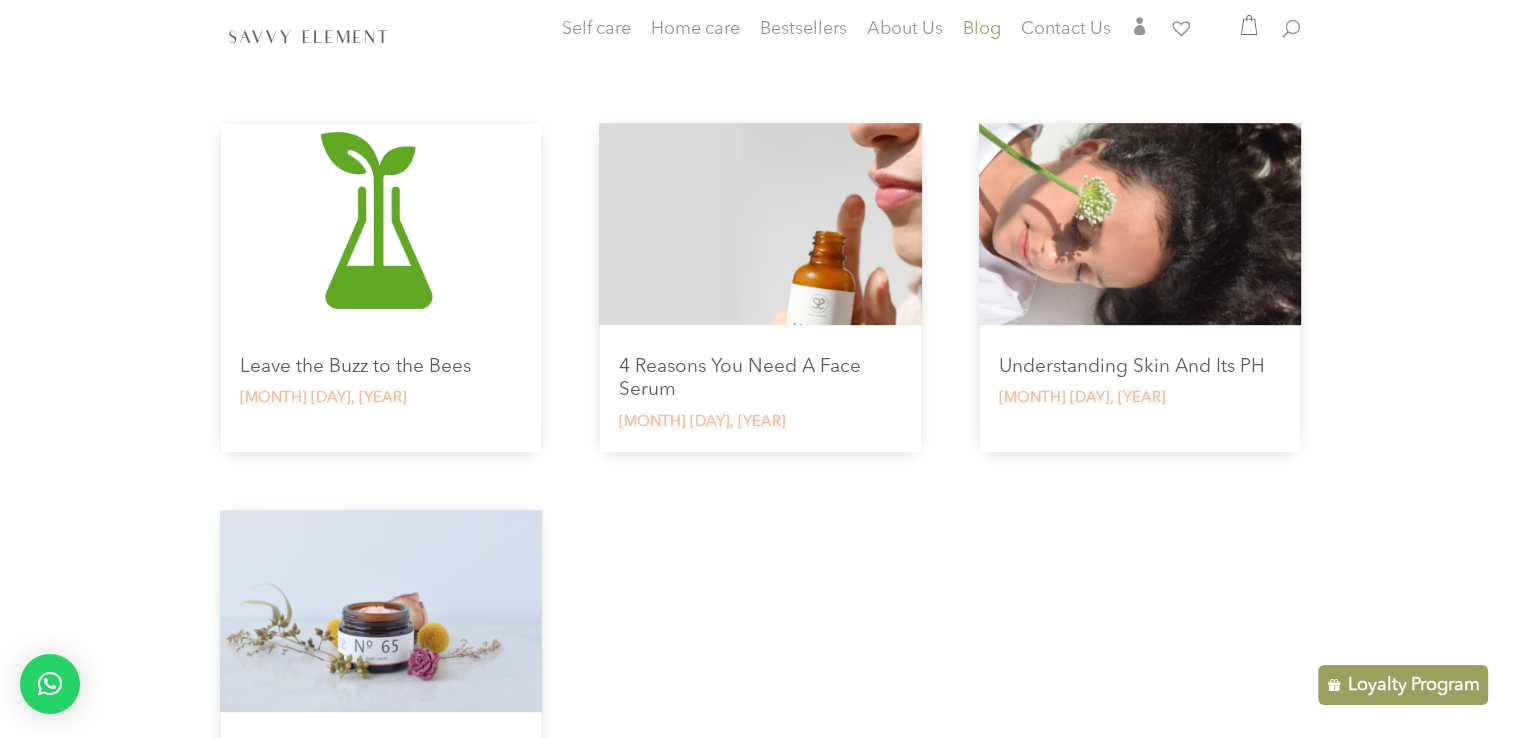 click on "Understanding Skin And Its PH" at bounding box center (1132, 367) 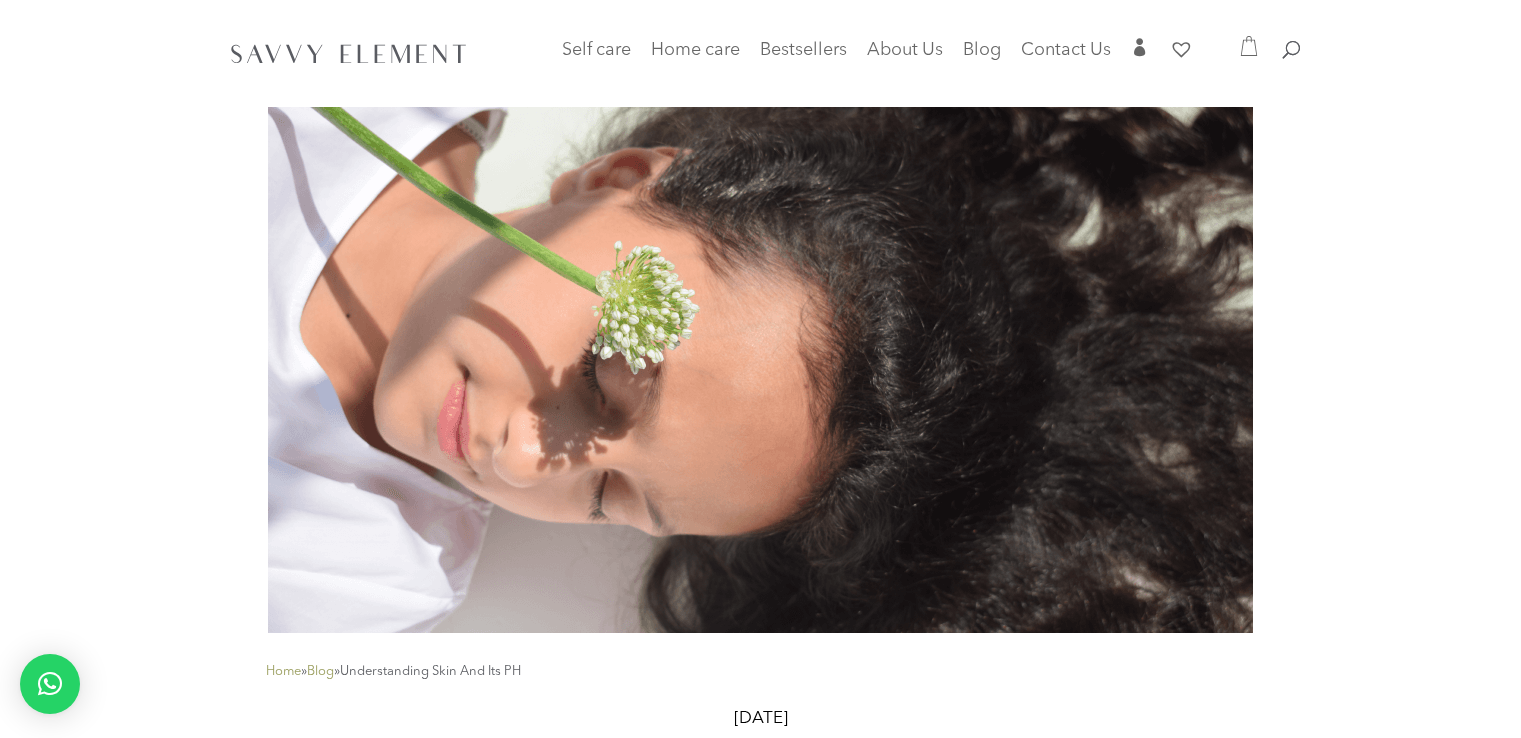 scroll, scrollTop: 0, scrollLeft: 0, axis: both 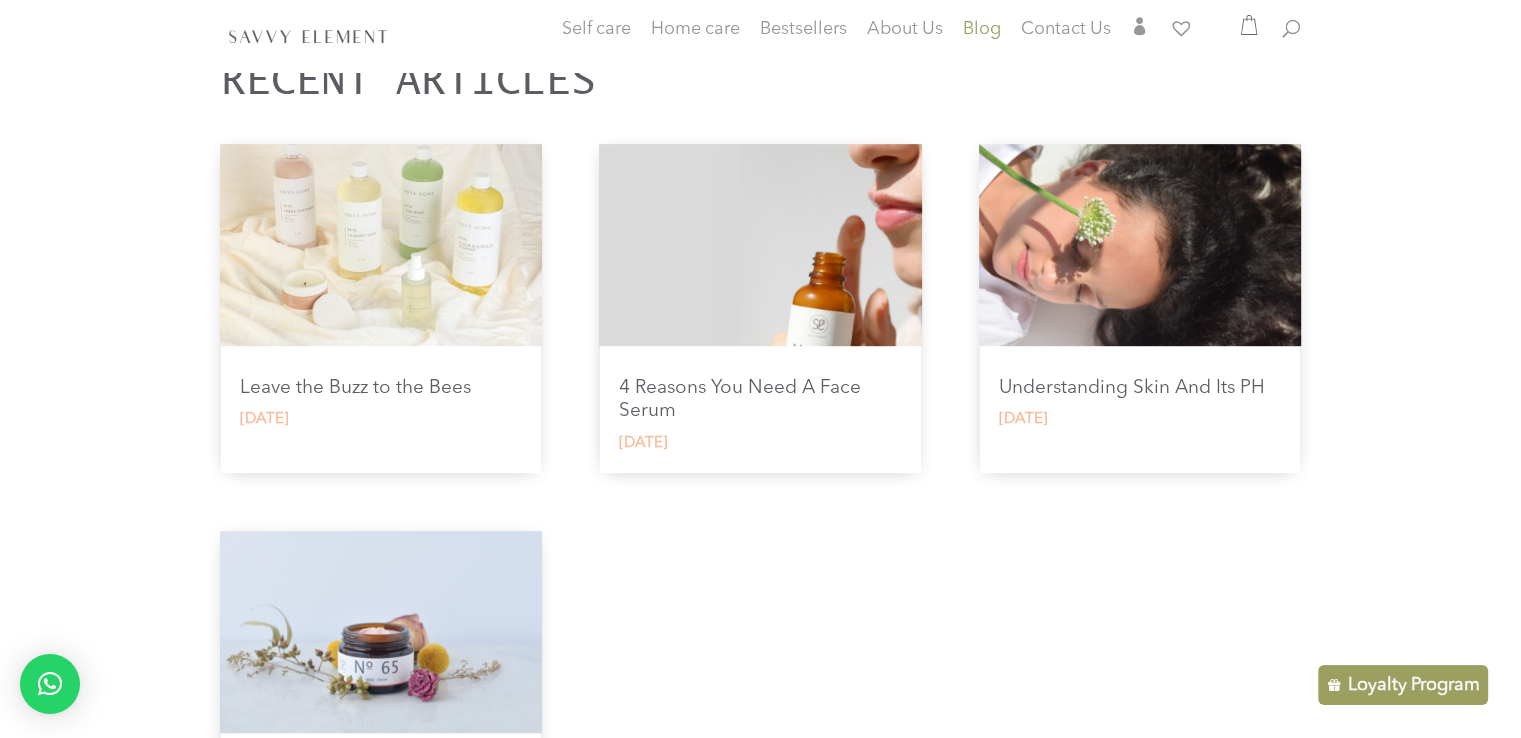 click at bounding box center [381, 244] 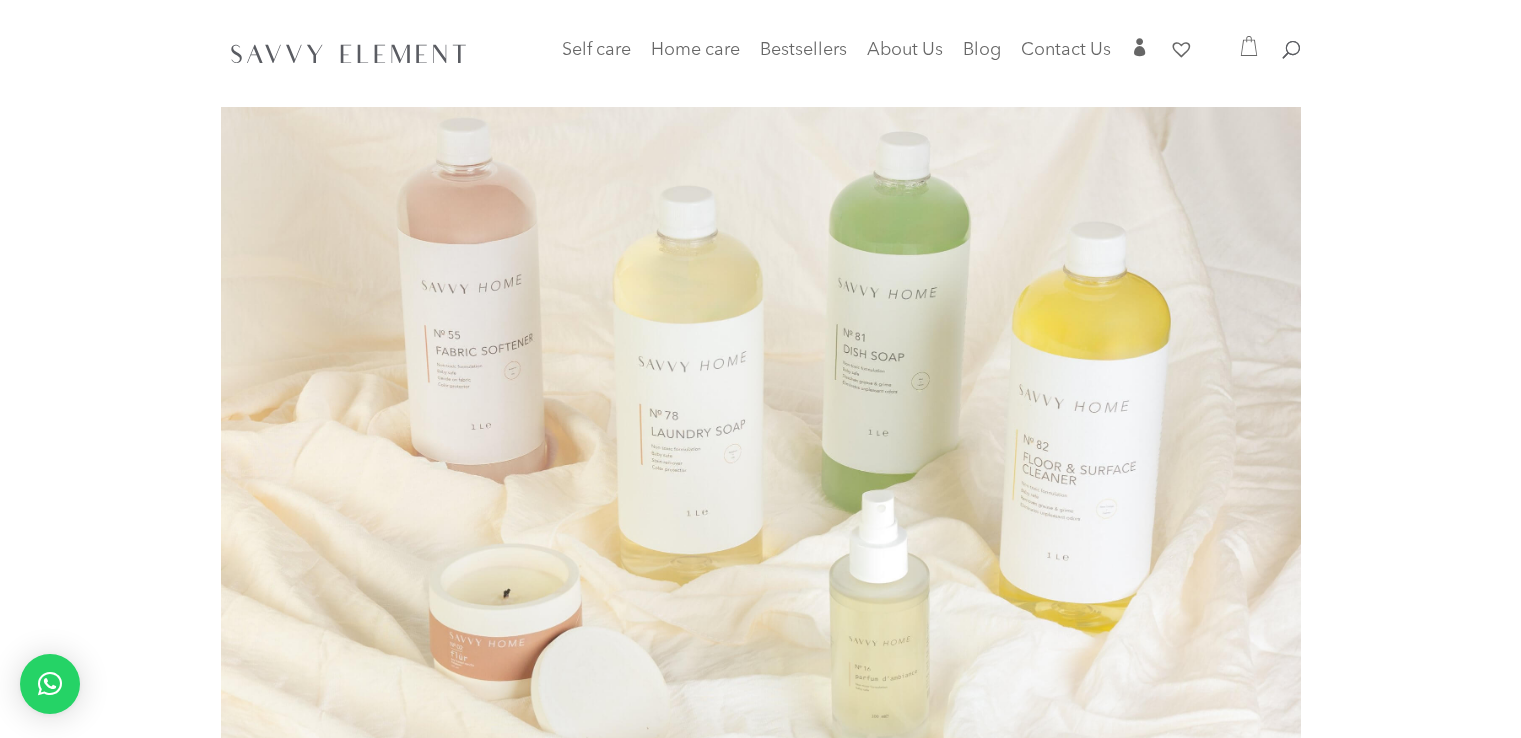 scroll, scrollTop: 0, scrollLeft: 0, axis: both 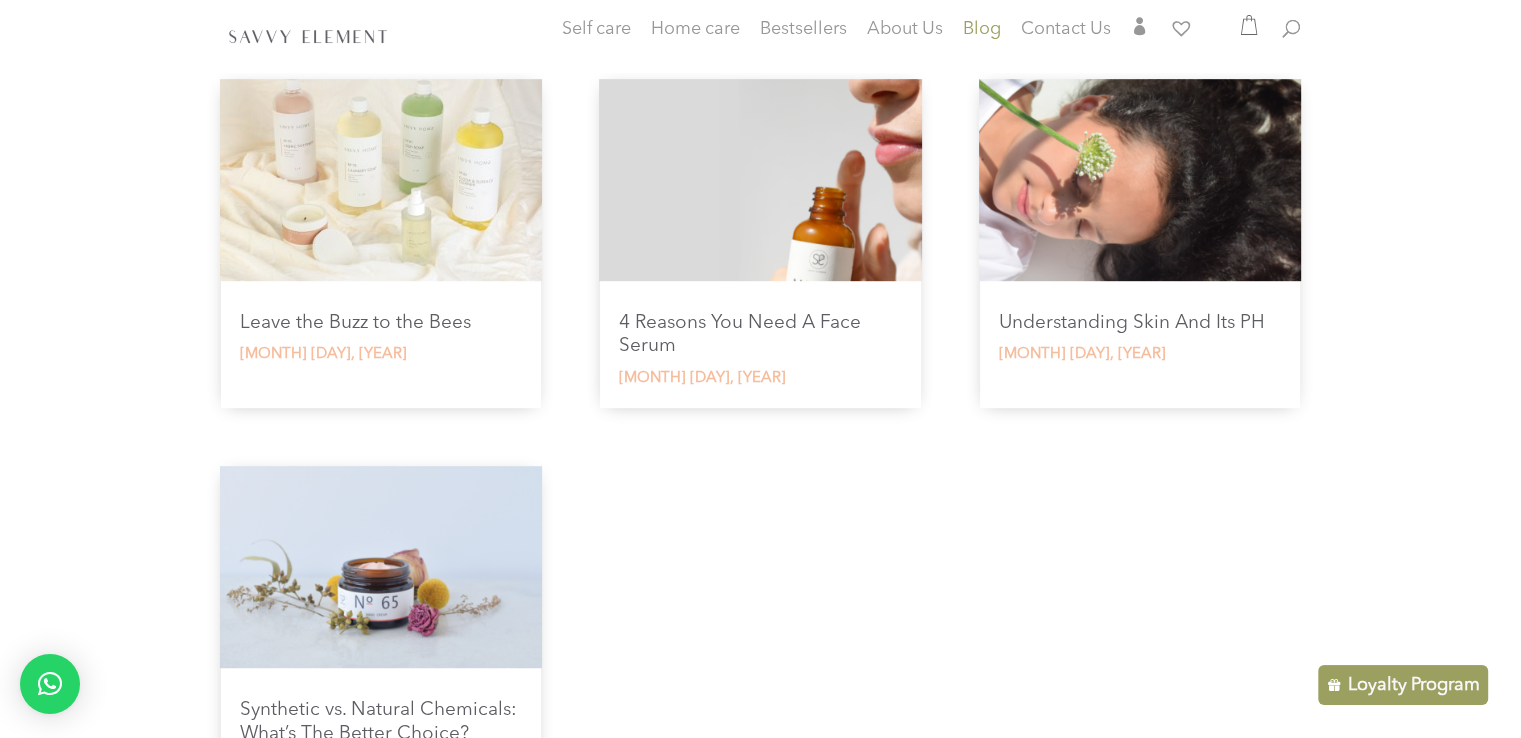 click on "4 Reasons You Need A Face Serum" at bounding box center (740, 335) 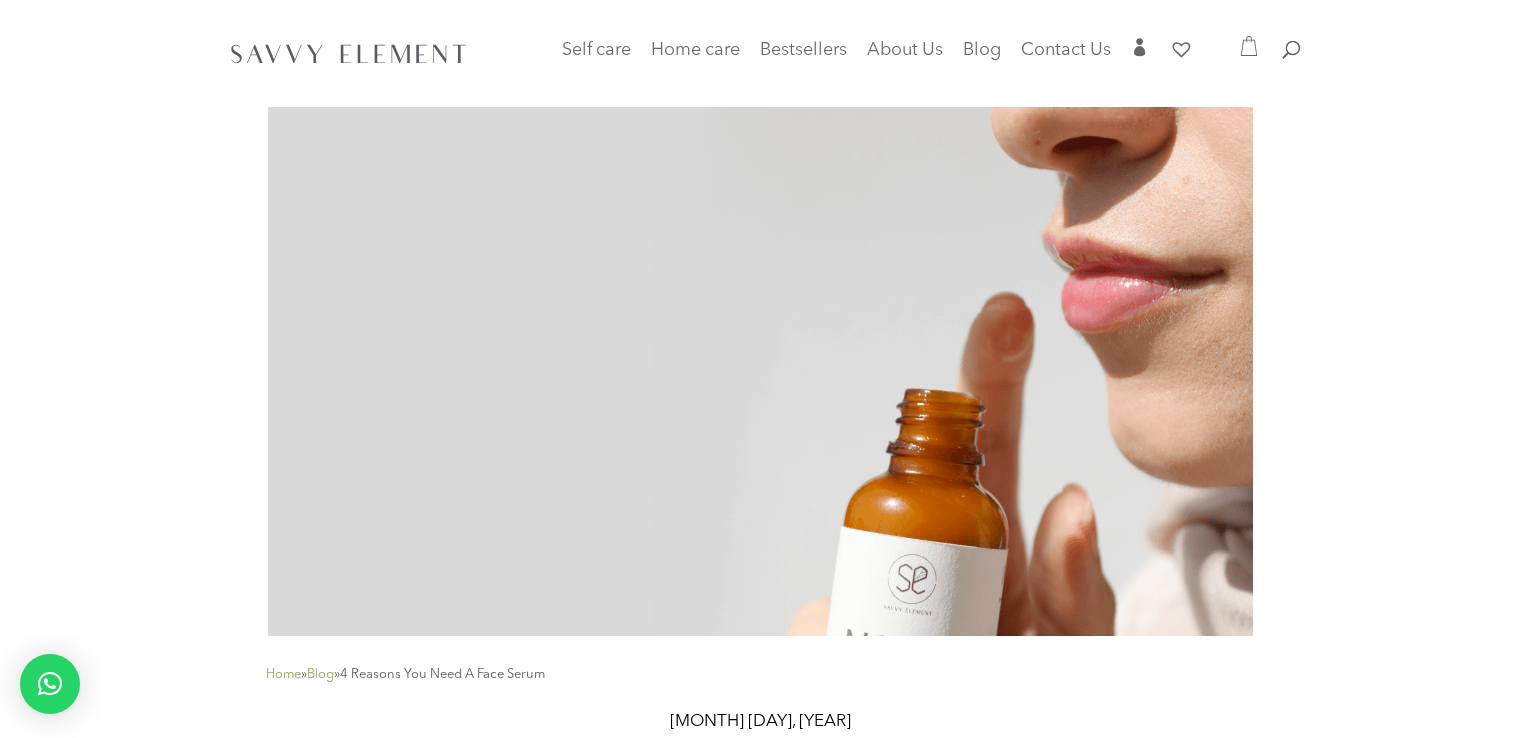 scroll, scrollTop: 0, scrollLeft: 0, axis: both 